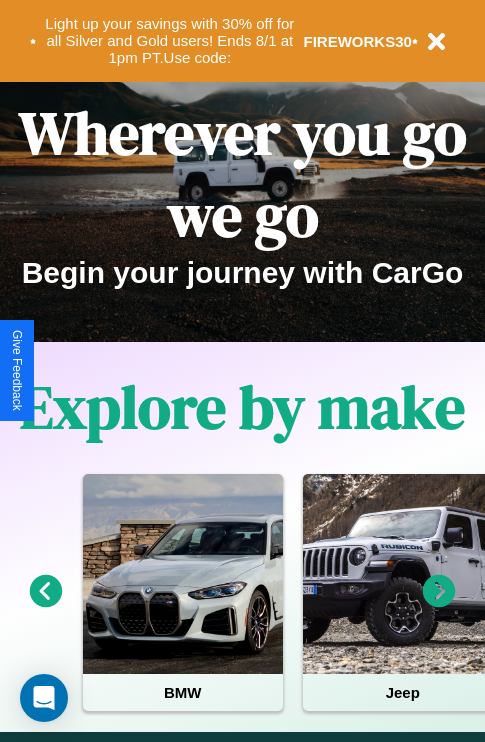scroll, scrollTop: 308, scrollLeft: 0, axis: vertical 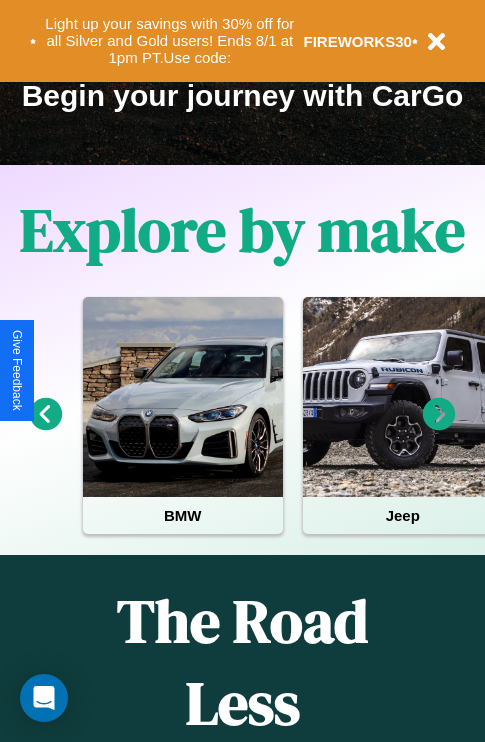 click 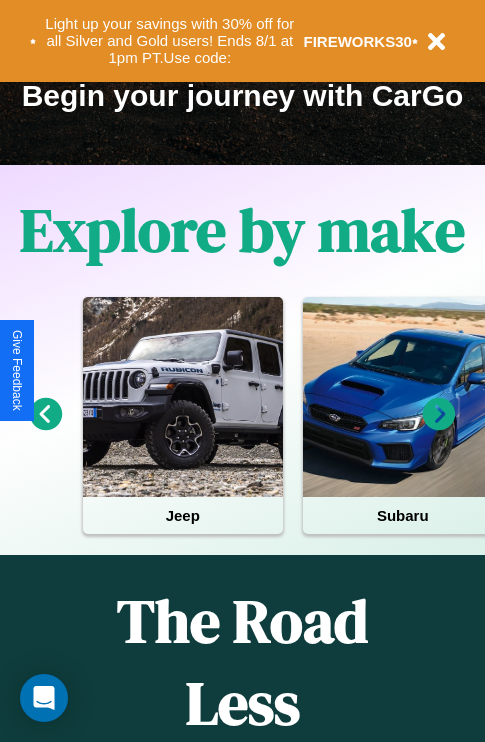 click 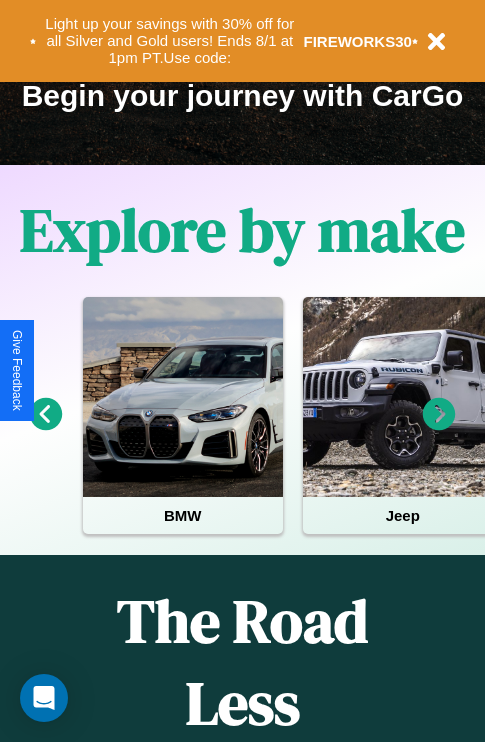 click 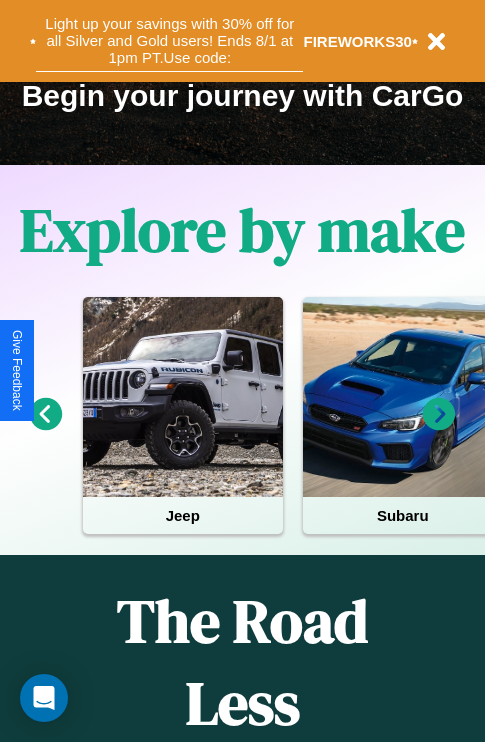 click on "Light up your savings with 30% off for all Silver and Gold users! Ends 8/1 at 1pm PT.  Use code:" at bounding box center (169, 41) 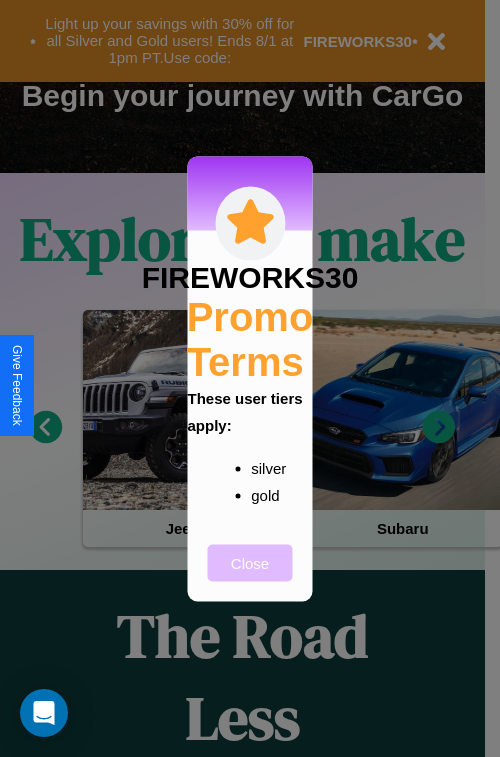 click on "Close" at bounding box center [250, 562] 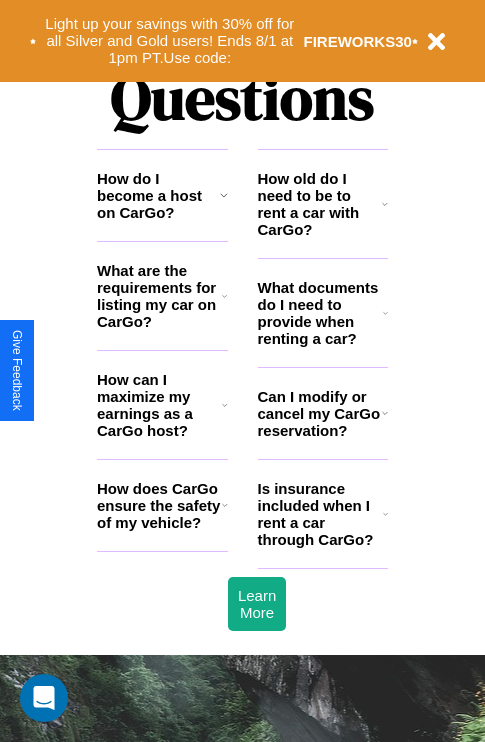scroll, scrollTop: 2423, scrollLeft: 0, axis: vertical 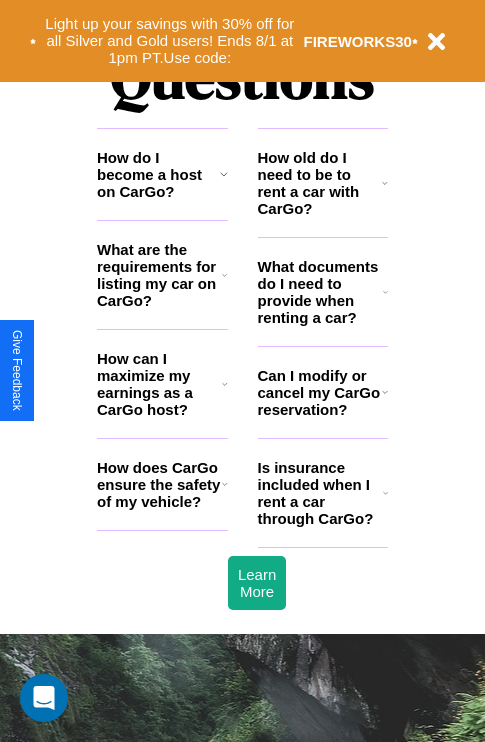 click on "How do I become a host on CarGo?" at bounding box center [158, 174] 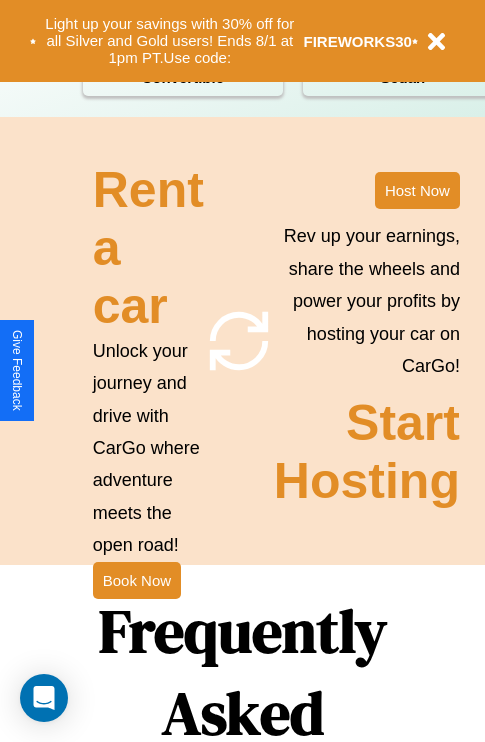 scroll, scrollTop: 308, scrollLeft: 0, axis: vertical 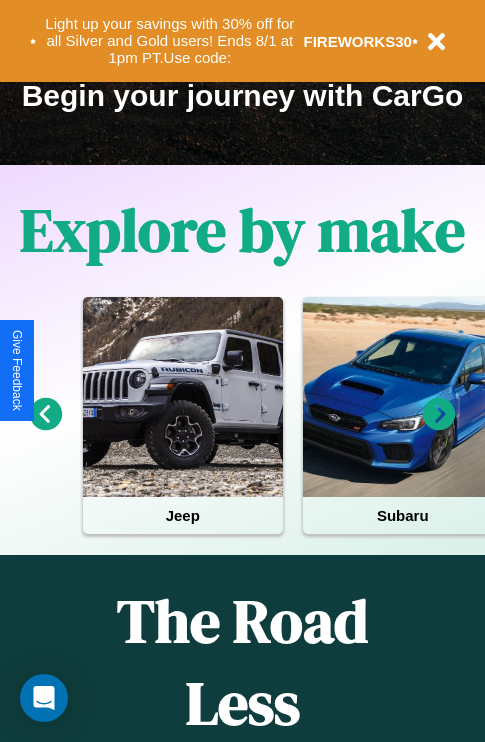 click 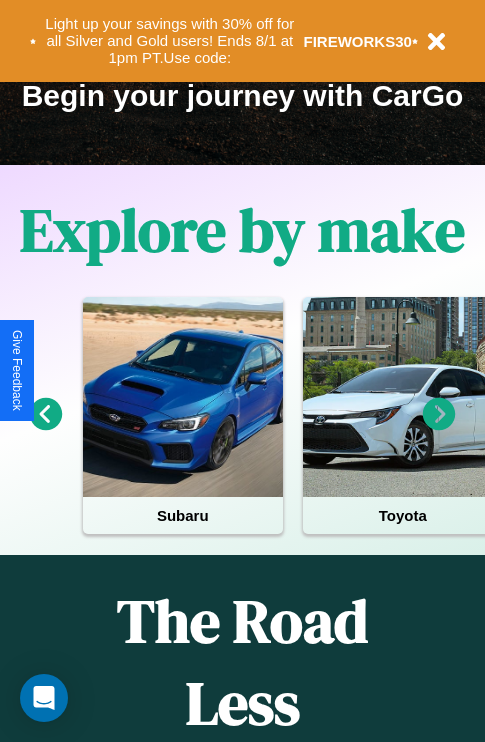 click 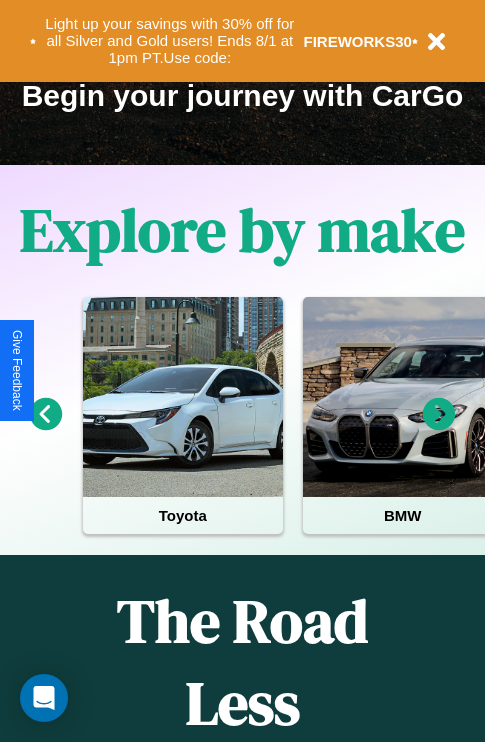 click 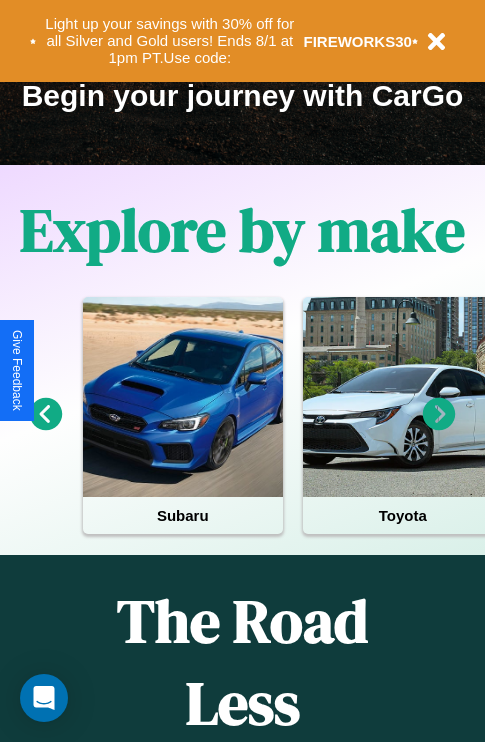 click 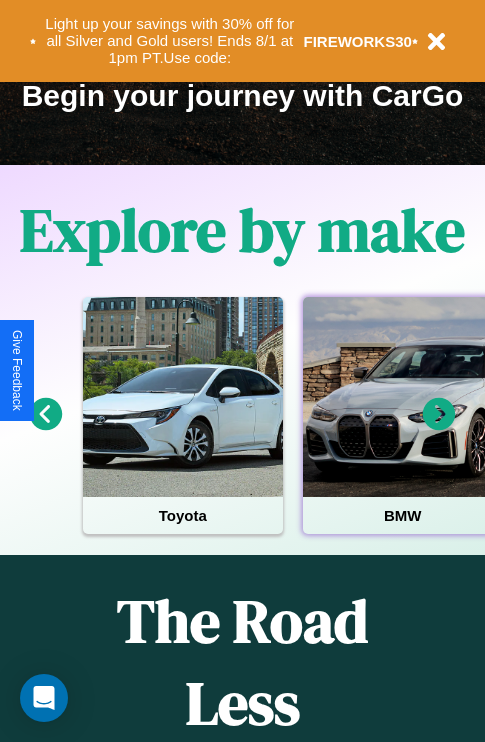 click at bounding box center (403, 397) 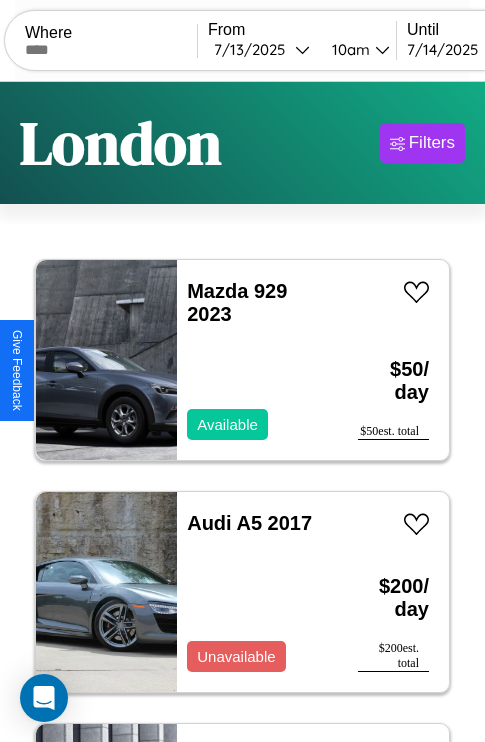 scroll, scrollTop: 95, scrollLeft: 0, axis: vertical 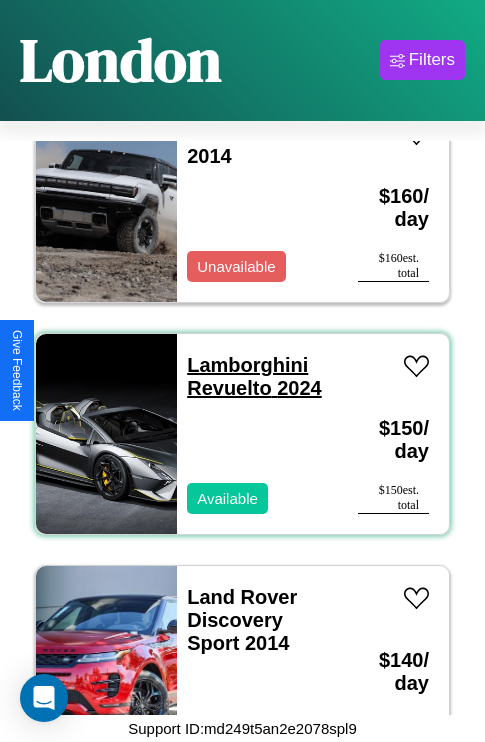 click on "Lamborghini   Revuelto   2024" at bounding box center (254, 376) 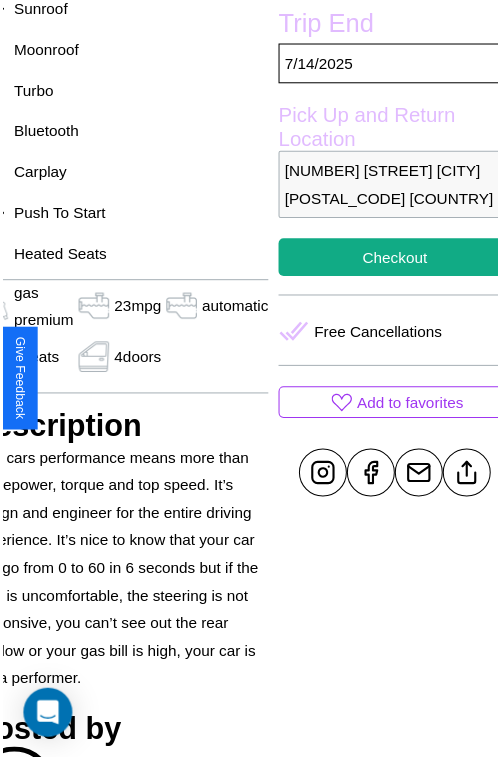 scroll, scrollTop: 550, scrollLeft: 107, axis: both 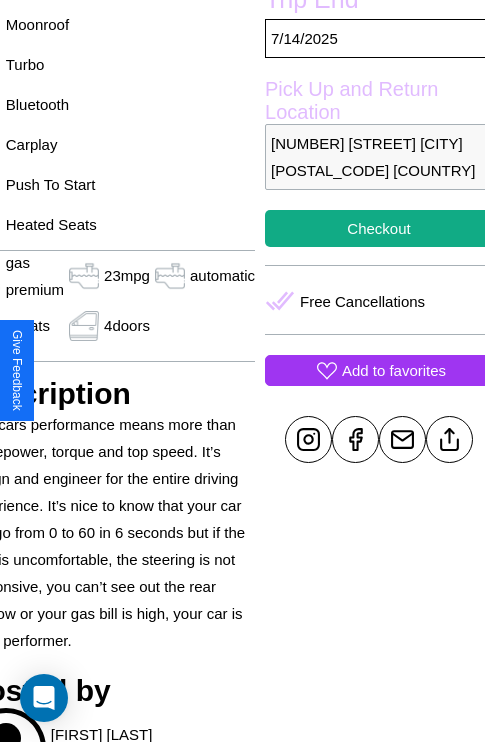 click on "Add to favorites" at bounding box center (394, 370) 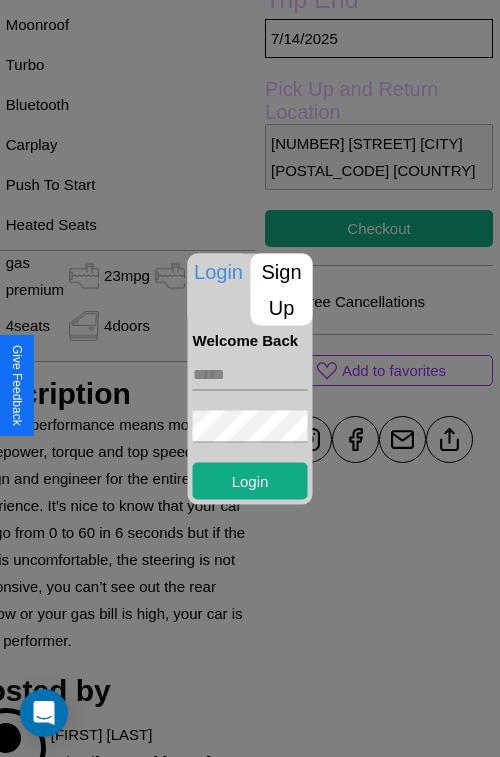 click at bounding box center [250, 374] 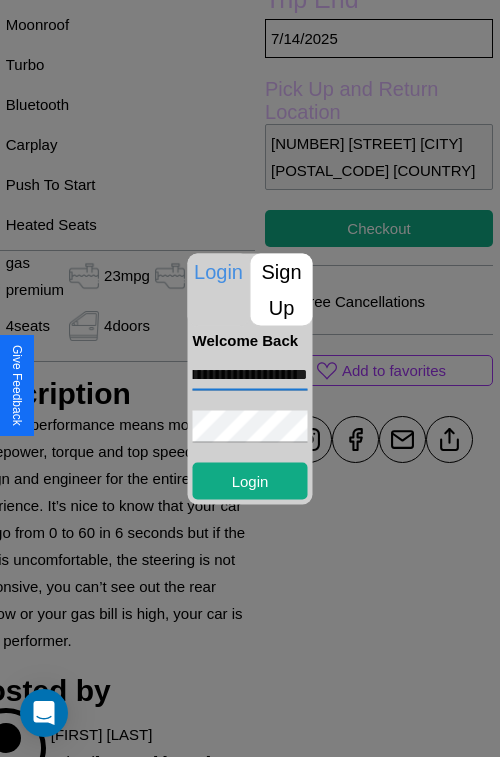scroll, scrollTop: 0, scrollLeft: 57, axis: horizontal 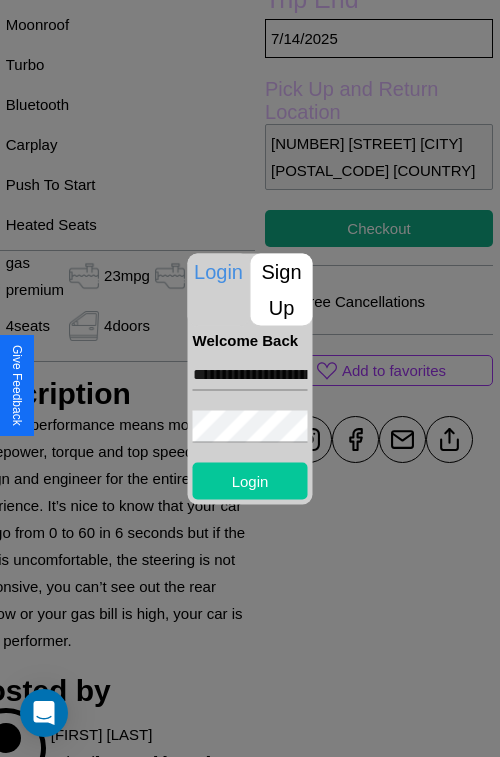 click on "Login" at bounding box center [250, 480] 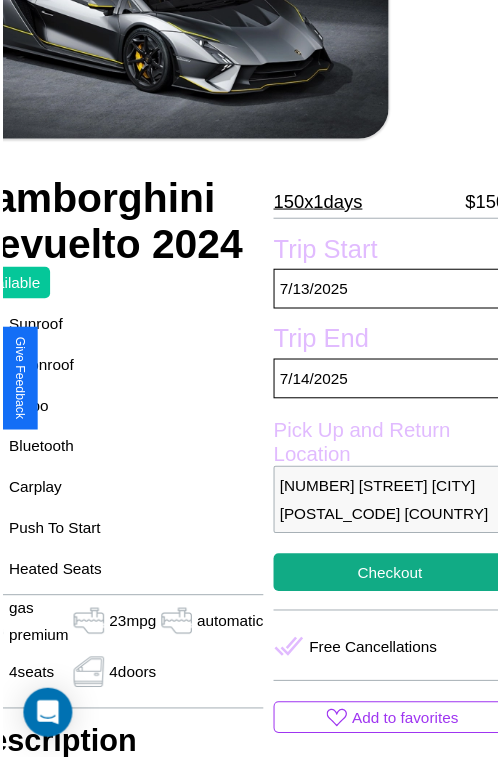 scroll, scrollTop: 130, scrollLeft: 107, axis: both 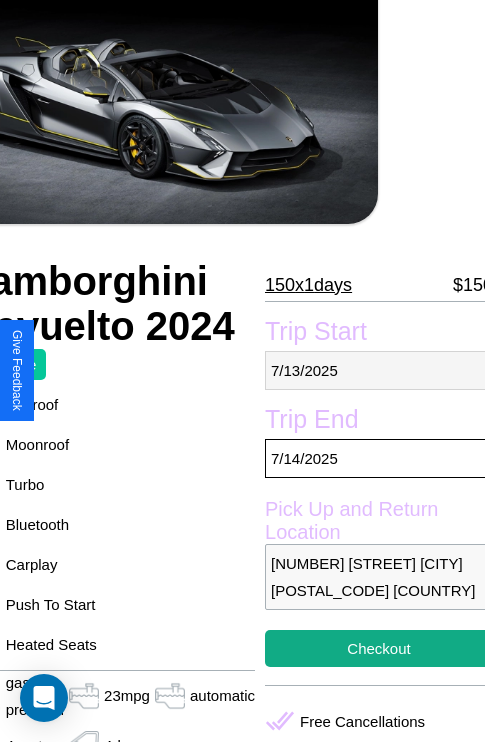 click on "[MM] / [DD] / [YYYY]" at bounding box center [379, 370] 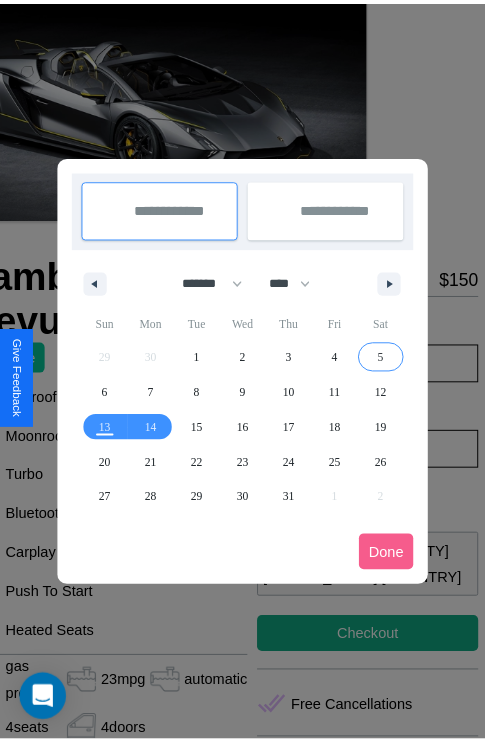 scroll, scrollTop: 0, scrollLeft: 107, axis: horizontal 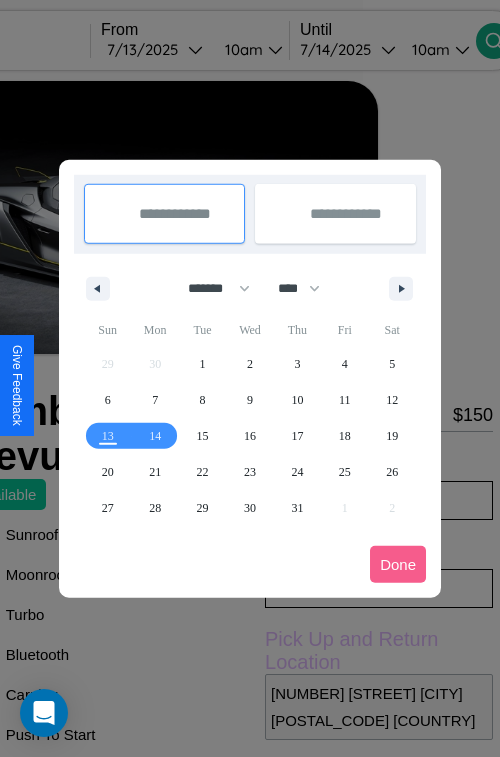 click at bounding box center [250, 378] 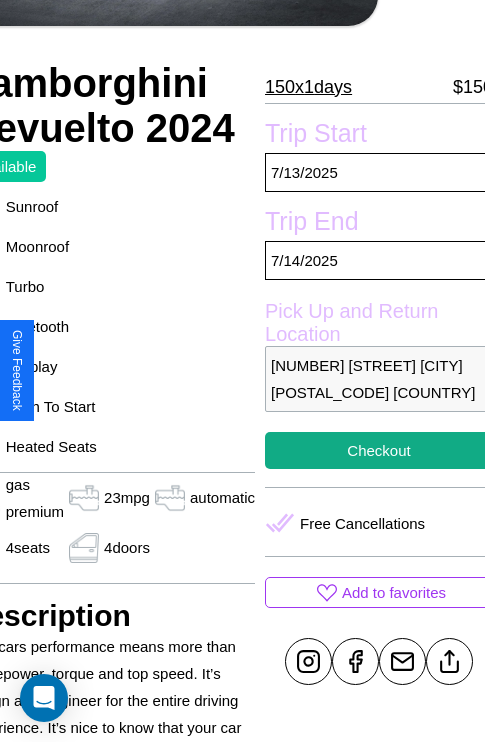 scroll, scrollTop: 408, scrollLeft: 107, axis: both 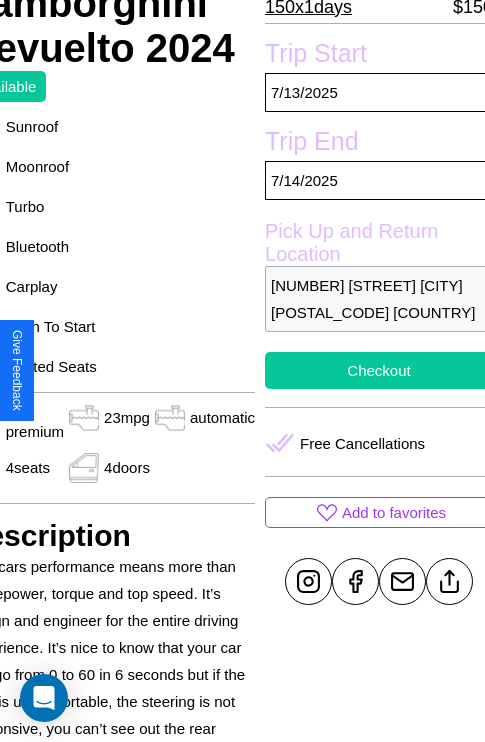 click on "Checkout" at bounding box center [379, 370] 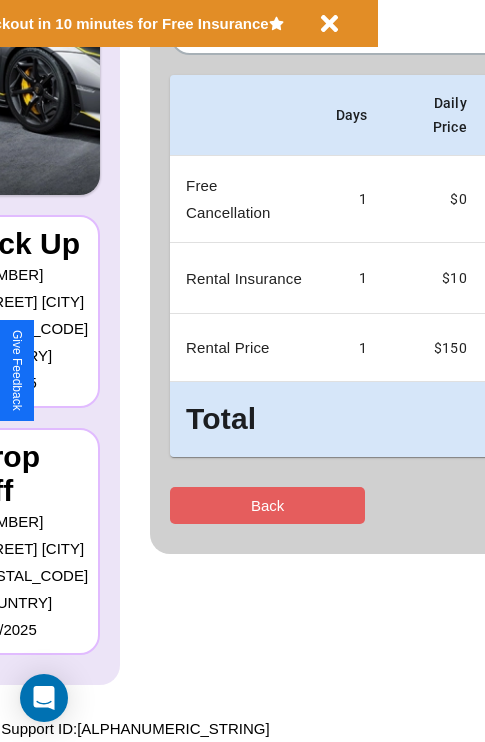 scroll, scrollTop: 0, scrollLeft: 0, axis: both 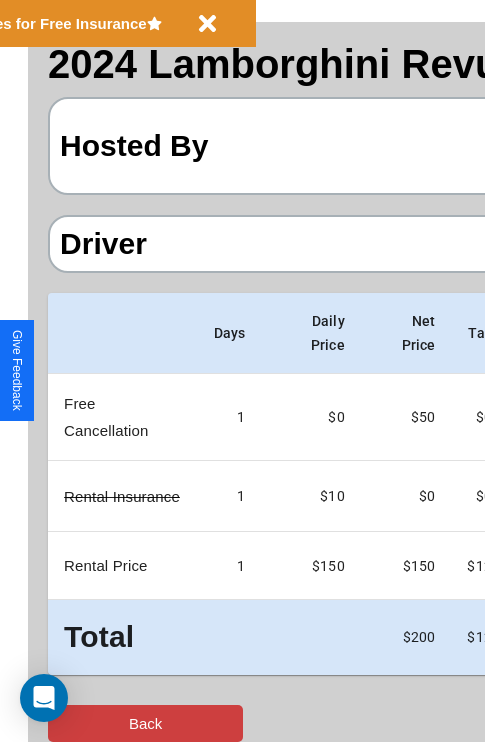 click on "Back" at bounding box center [145, 723] 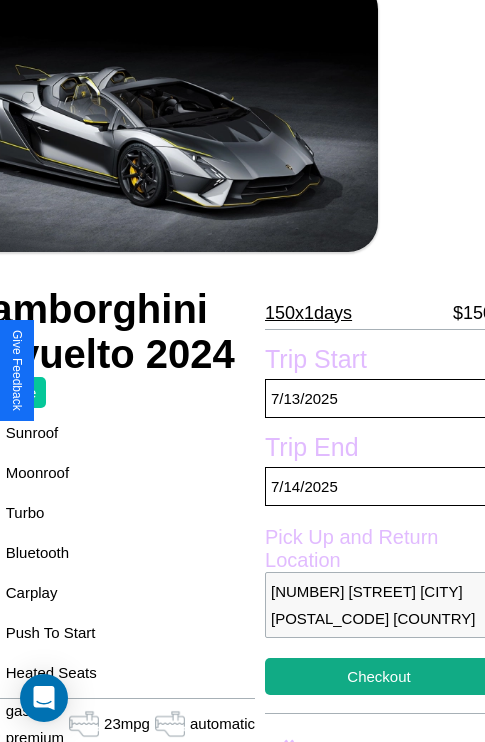 scroll, scrollTop: 336, scrollLeft: 107, axis: both 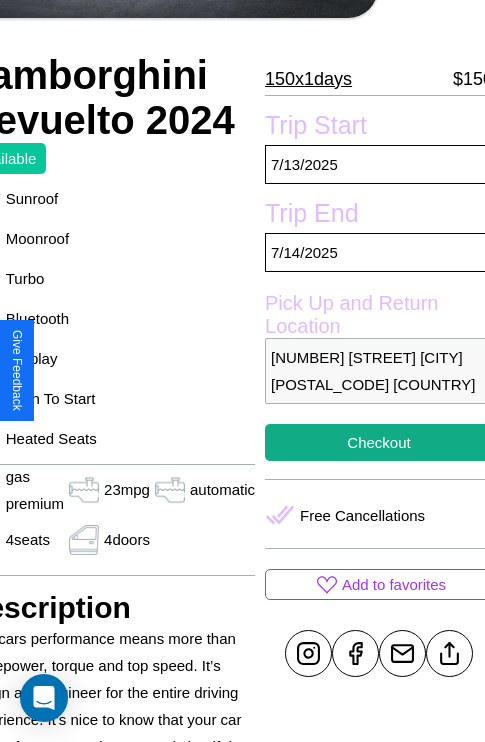 click on "[NUMBER] [STREET]  [CITY]  [POSTAL_CODE] [COUNTRY]" at bounding box center [379, 371] 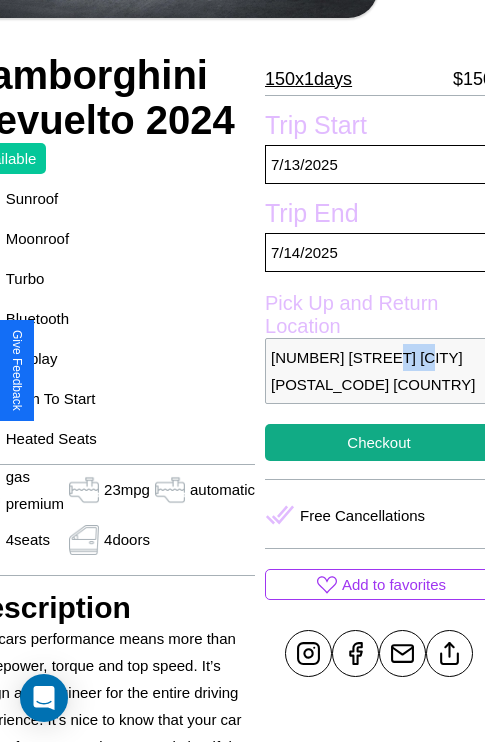 click on "[NUMBER] [STREET]  [CITY]  [POSTAL_CODE] [COUNTRY]" at bounding box center [379, 371] 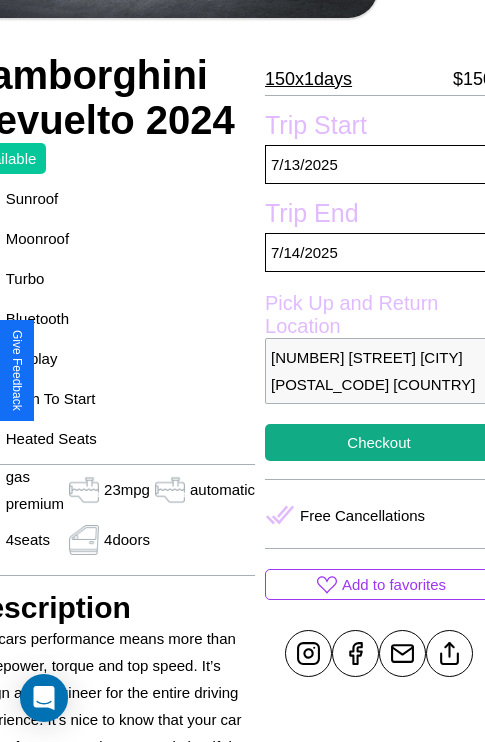 click on "[NUMBER] [STREET]  [CITY]  [POSTAL_CODE] [COUNTRY]" at bounding box center [379, 371] 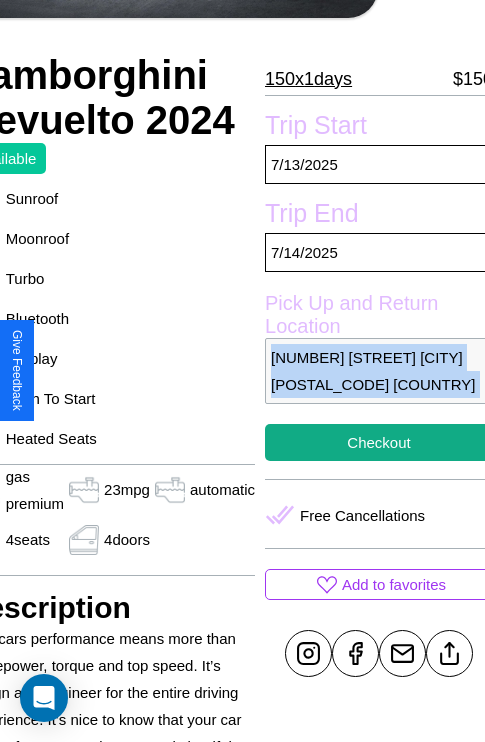 click on "[NUMBER] [STREET]  [CITY]  [POSTAL_CODE] [COUNTRY]" at bounding box center [379, 371] 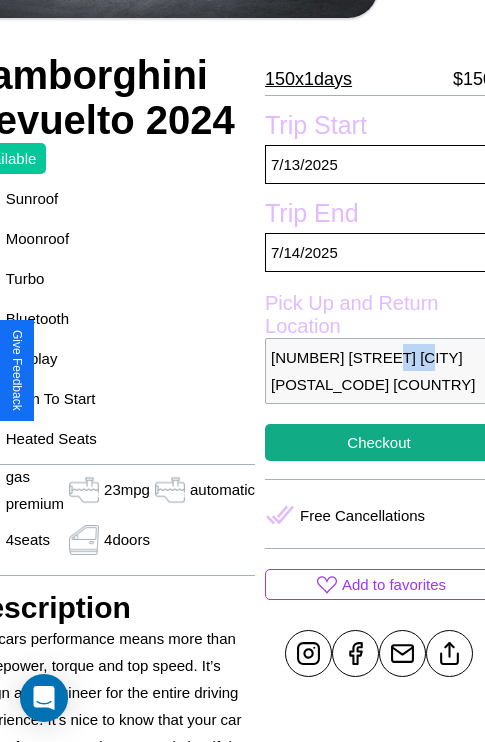 click on "[NUMBER] [STREET]  [CITY]  [POSTAL_CODE] [COUNTRY]" at bounding box center [379, 371] 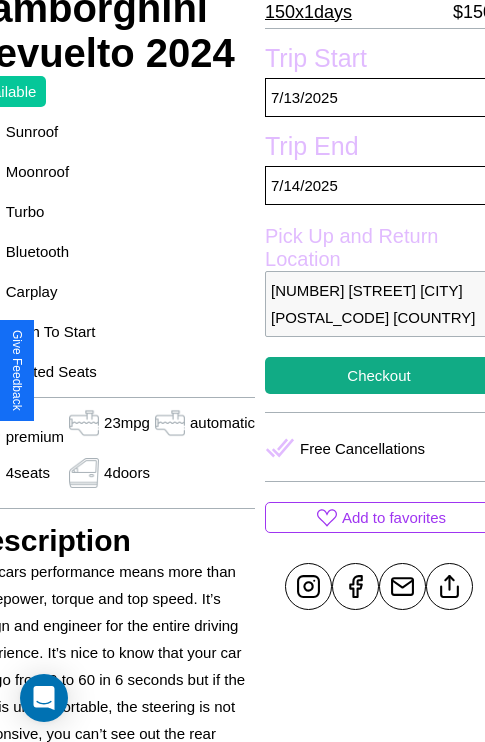 scroll, scrollTop: 408, scrollLeft: 107, axis: both 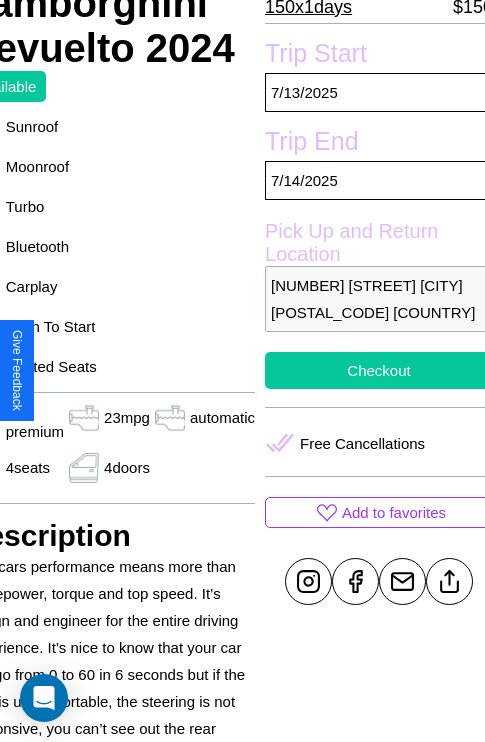 click on "Checkout" at bounding box center [379, 370] 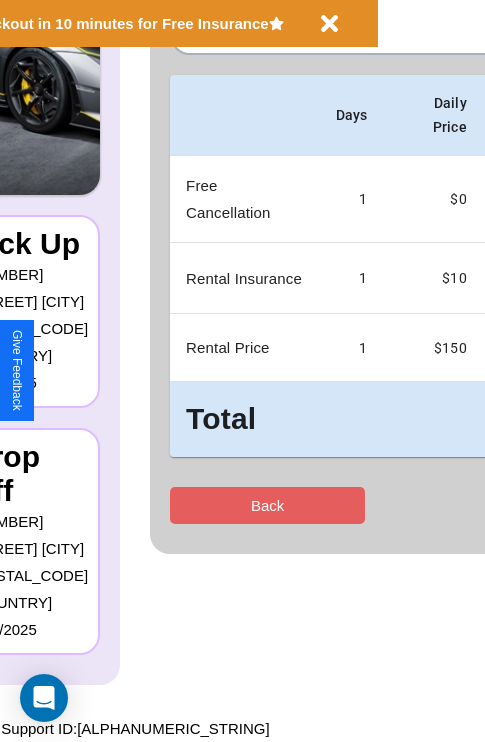 scroll, scrollTop: 0, scrollLeft: 0, axis: both 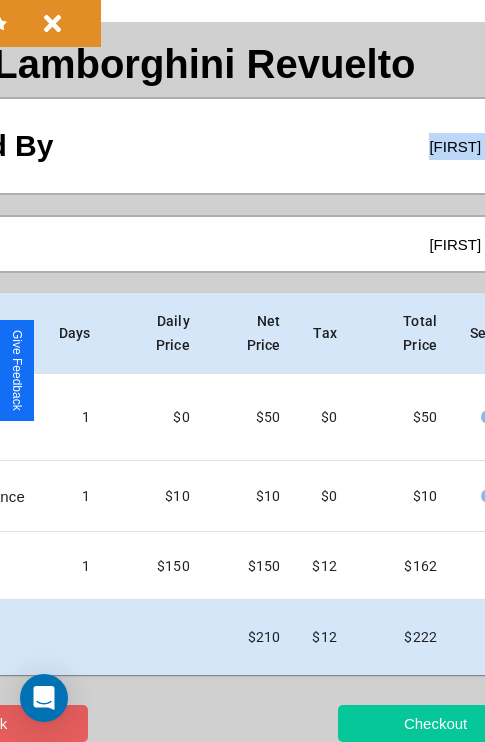 click on "Checkout" at bounding box center (435, 723) 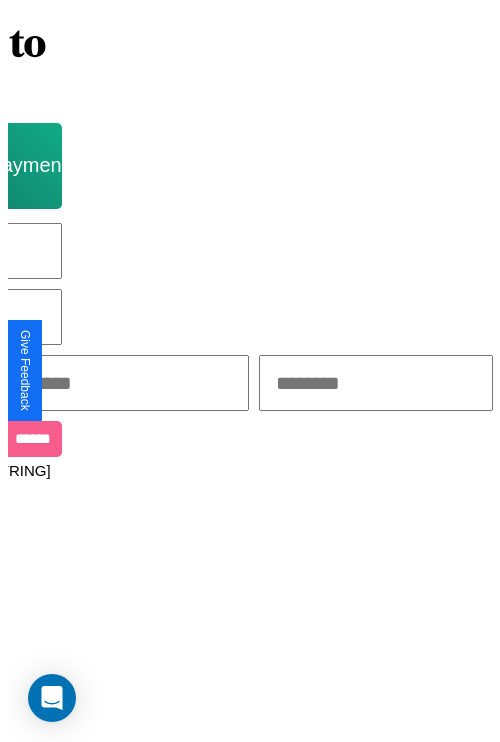 scroll, scrollTop: 0, scrollLeft: 0, axis: both 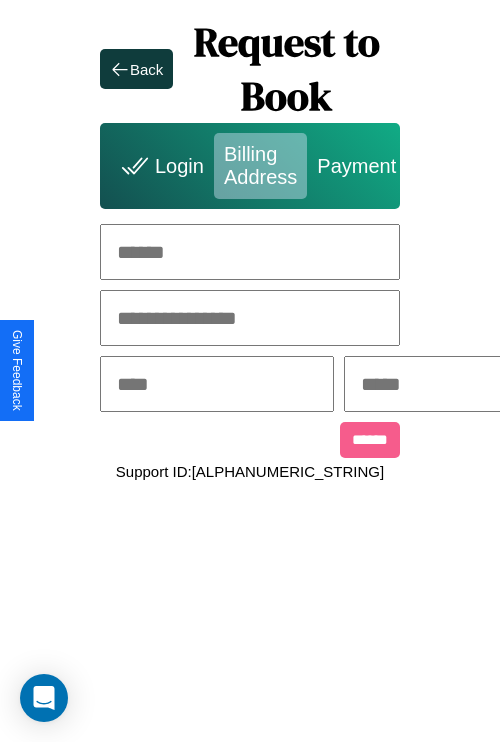 click at bounding box center (250, 252) 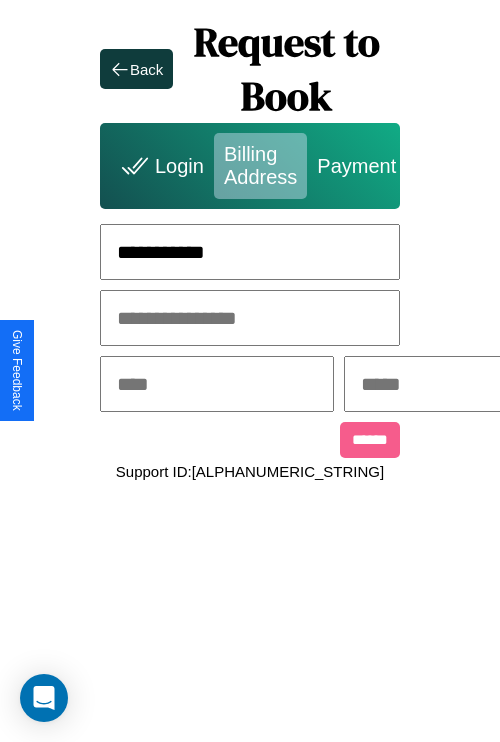 type on "**********" 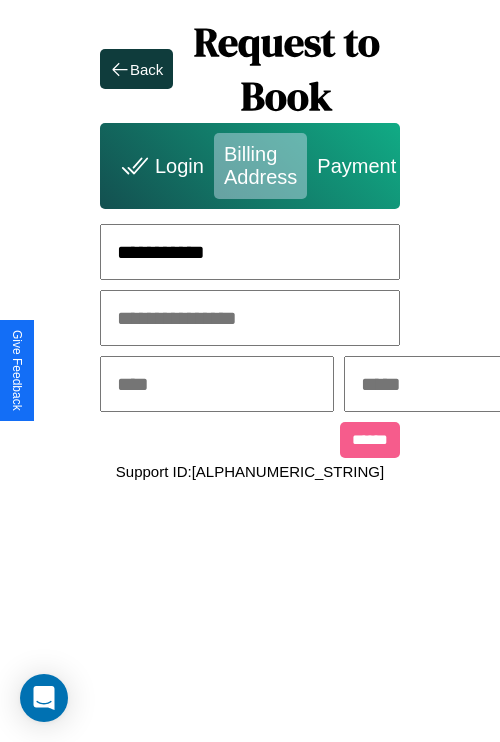 click at bounding box center (217, 384) 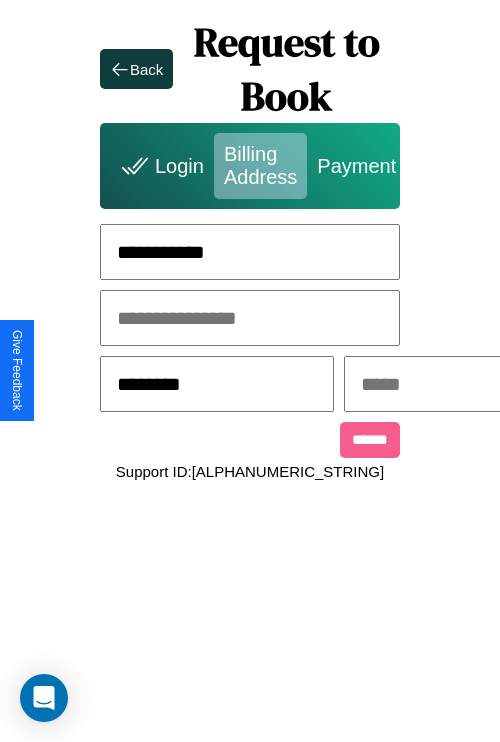 type on "********" 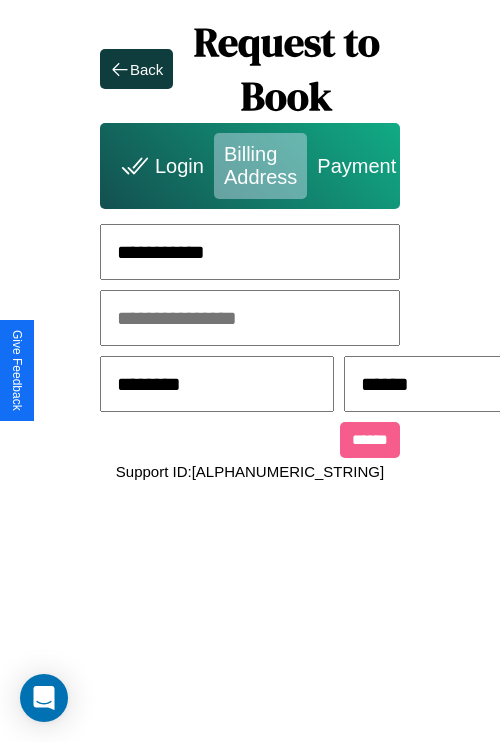 type on "******" 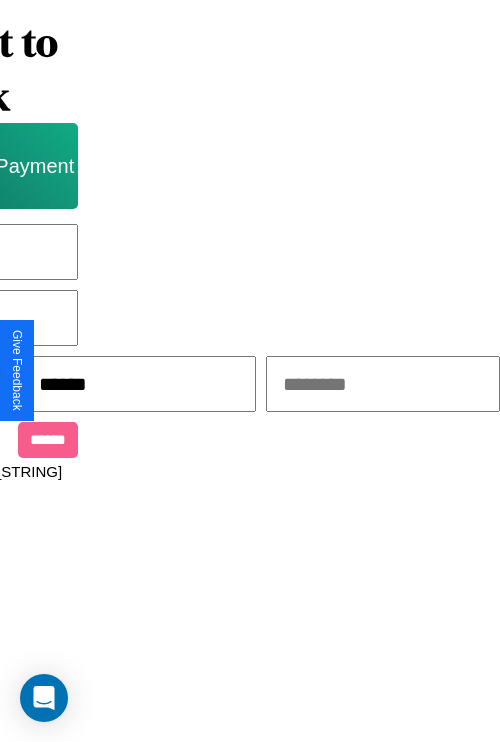 click at bounding box center (383, 384) 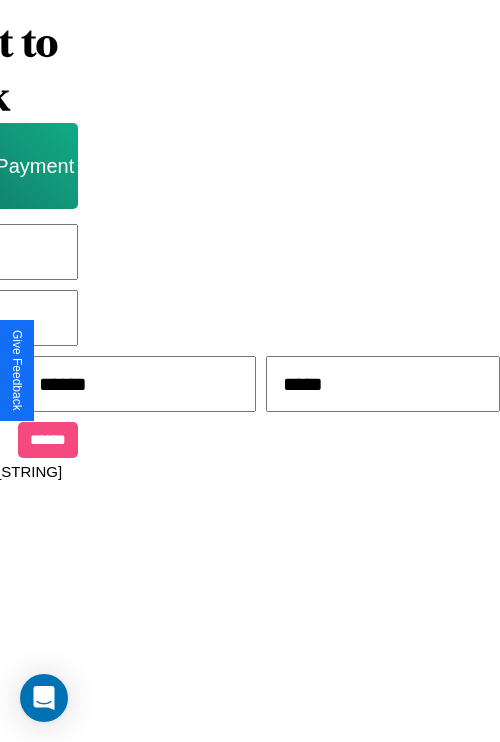 type on "*****" 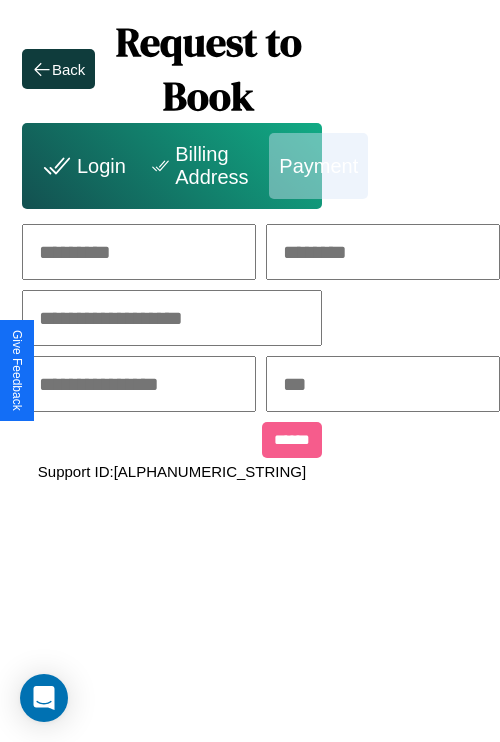 scroll, scrollTop: 0, scrollLeft: 208, axis: horizontal 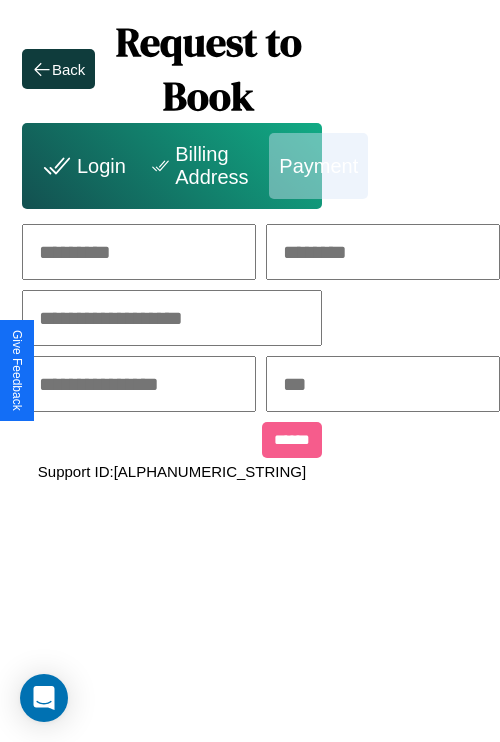 click at bounding box center (139, 252) 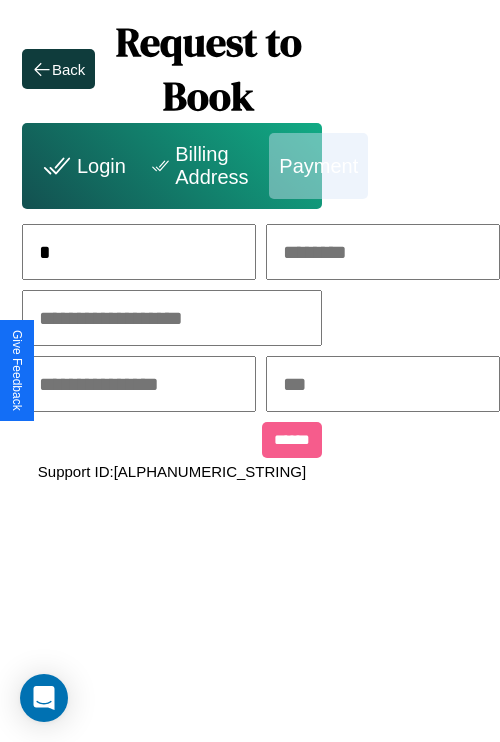 scroll, scrollTop: 0, scrollLeft: 131, axis: horizontal 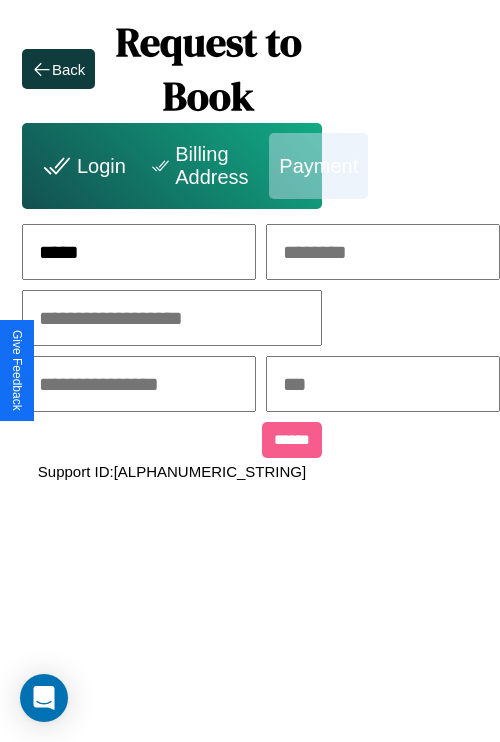 type on "*****" 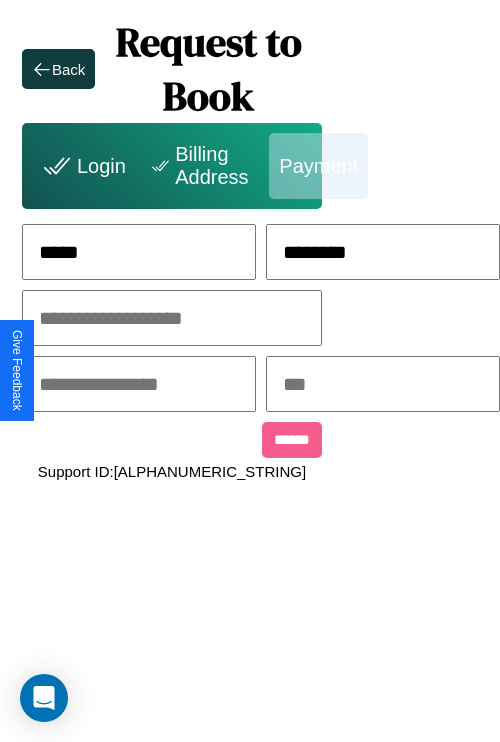 type on "********" 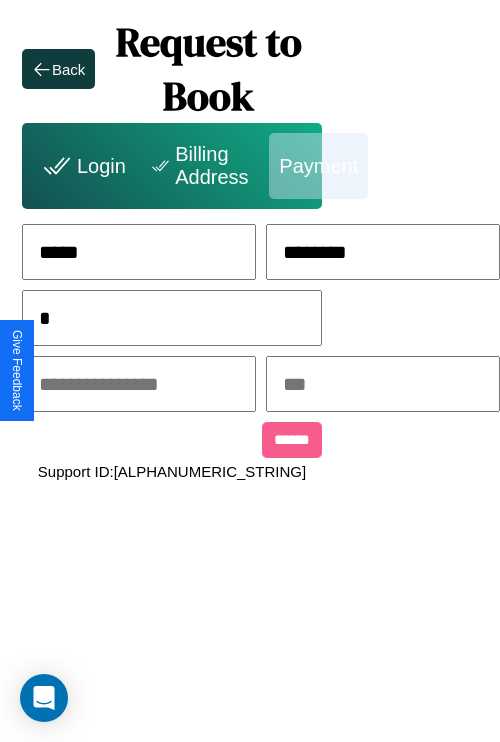 scroll, scrollTop: 0, scrollLeft: 128, axis: horizontal 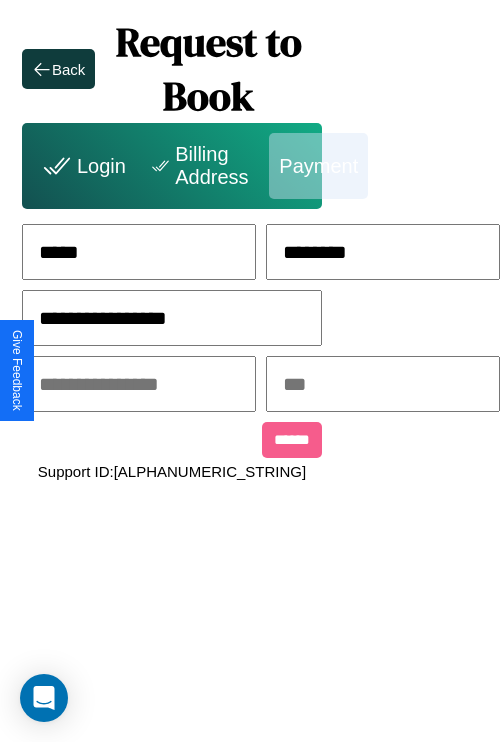type on "**********" 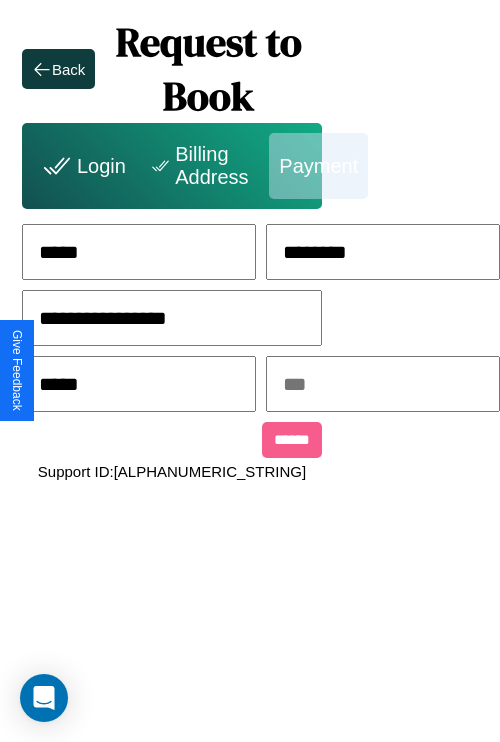 type on "*****" 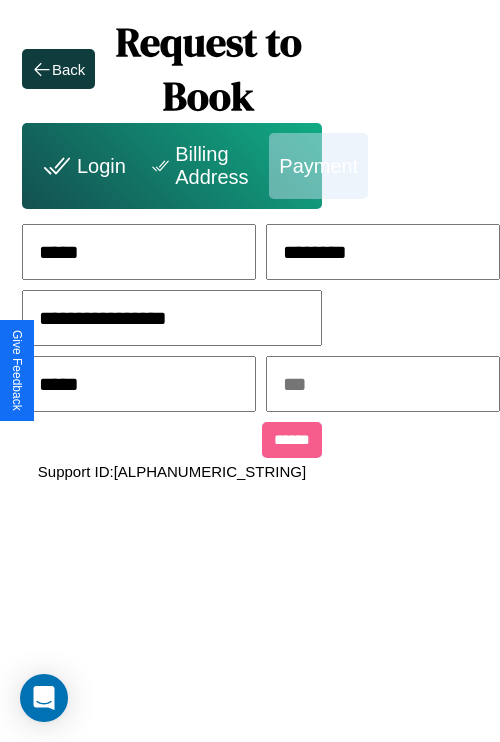 click at bounding box center [383, 384] 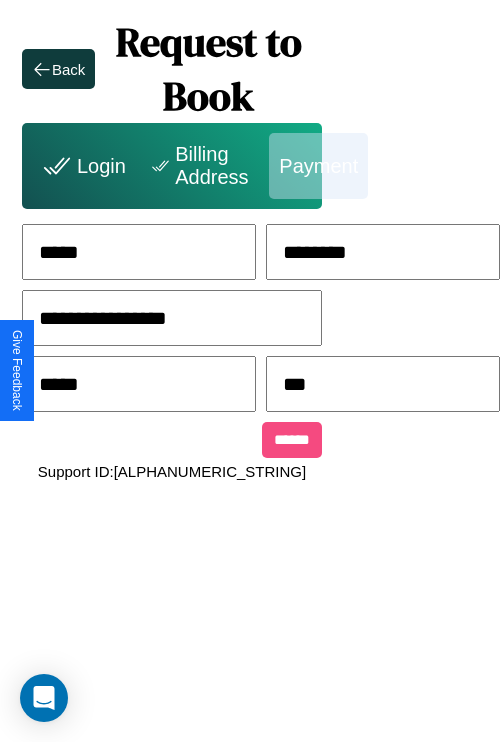 type on "***" 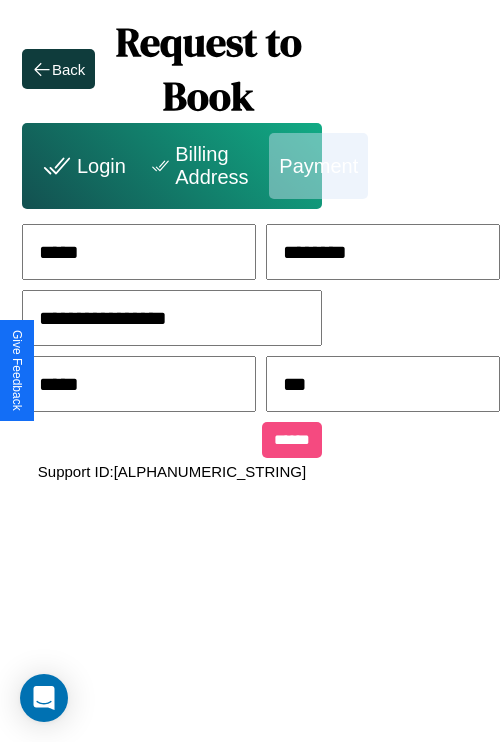 click on "******" at bounding box center (292, 440) 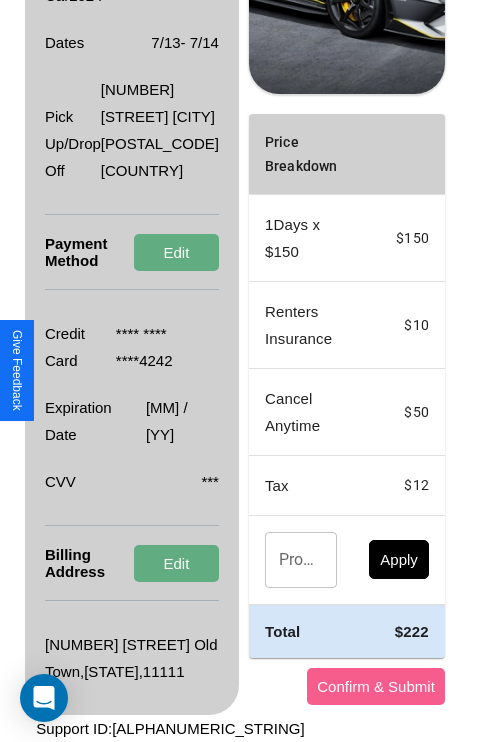 scroll, scrollTop: 509, scrollLeft: 72, axis: both 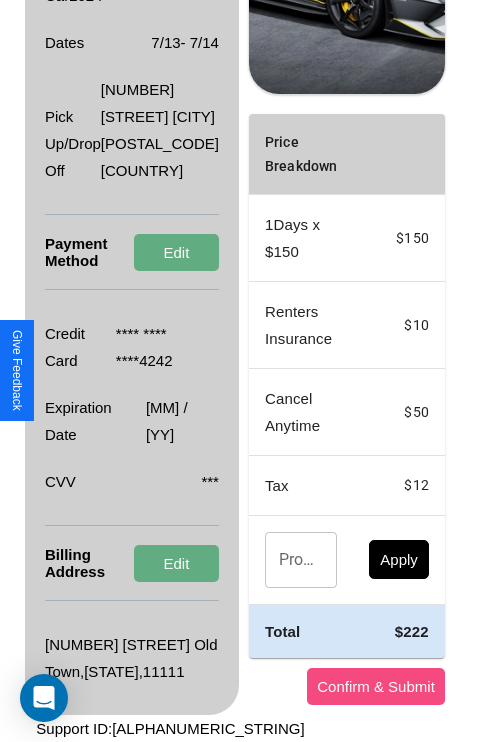 click on "Confirm & Submit" at bounding box center [376, 686] 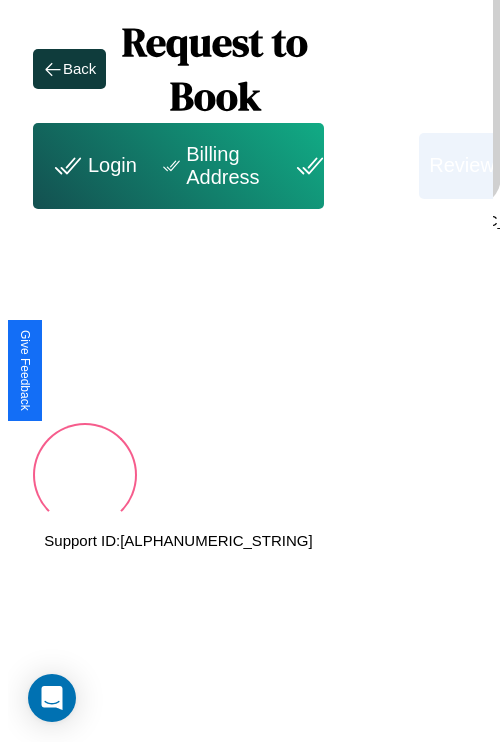 scroll, scrollTop: 0, scrollLeft: 72, axis: horizontal 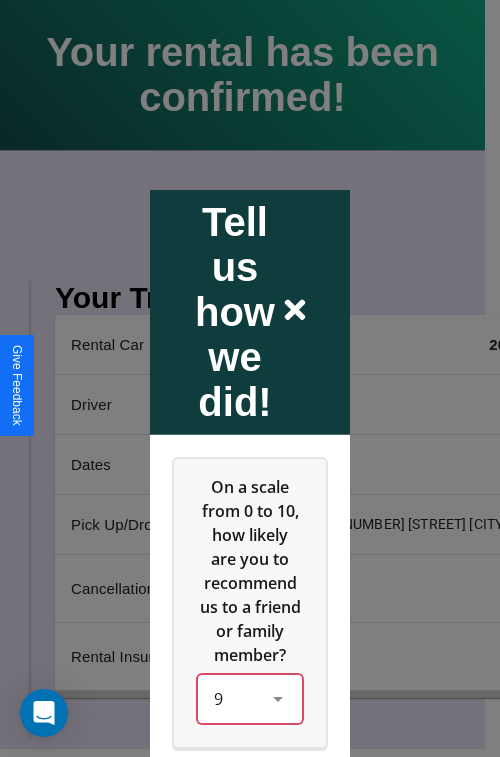 click on "9" at bounding box center (250, 698) 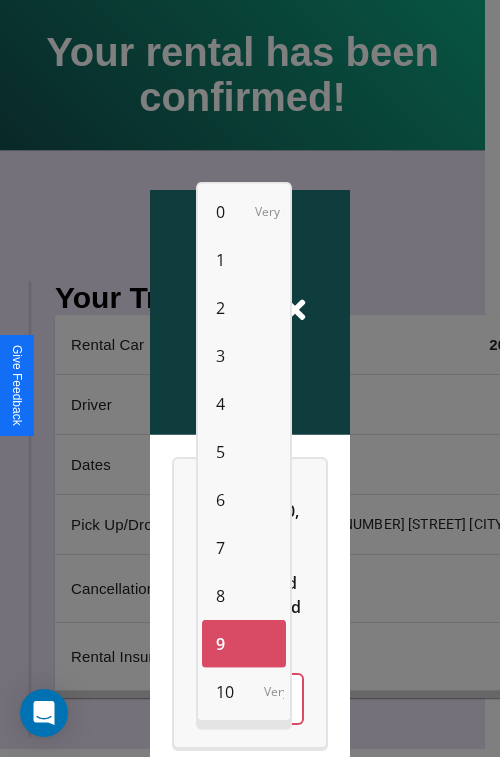 click on "5" at bounding box center [220, 452] 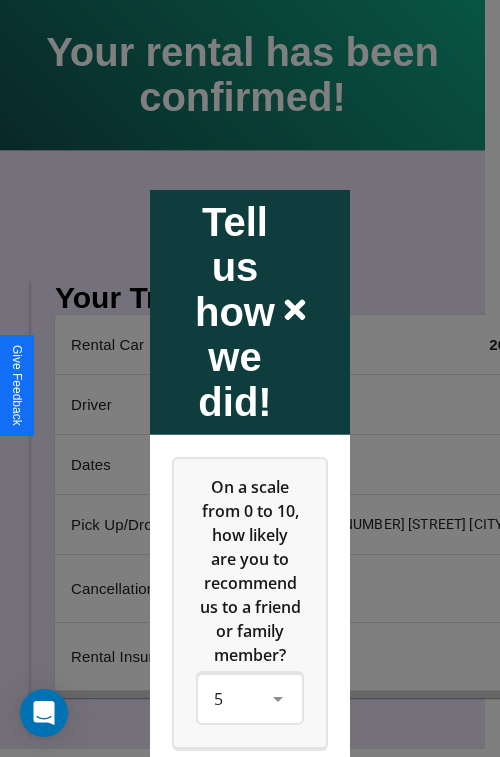 click 